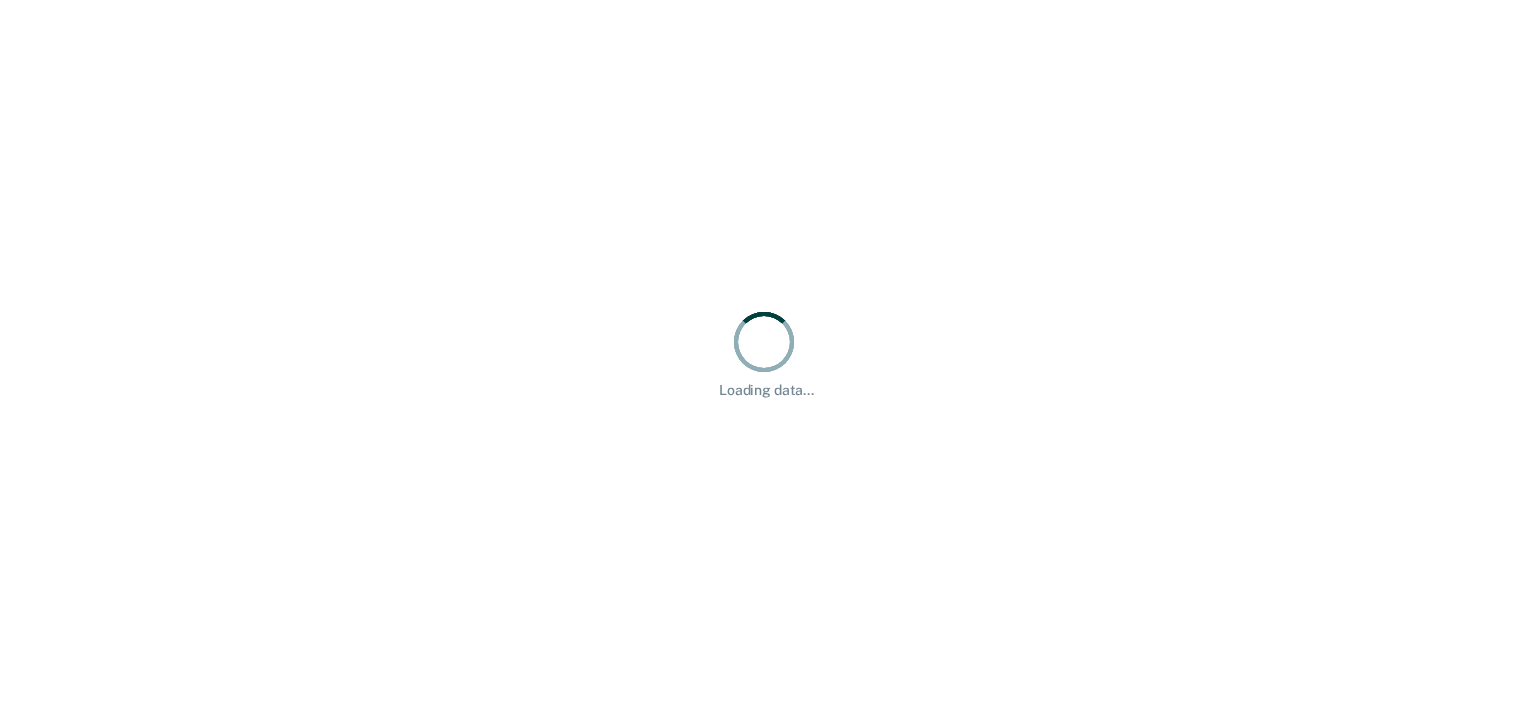 scroll, scrollTop: 0, scrollLeft: 0, axis: both 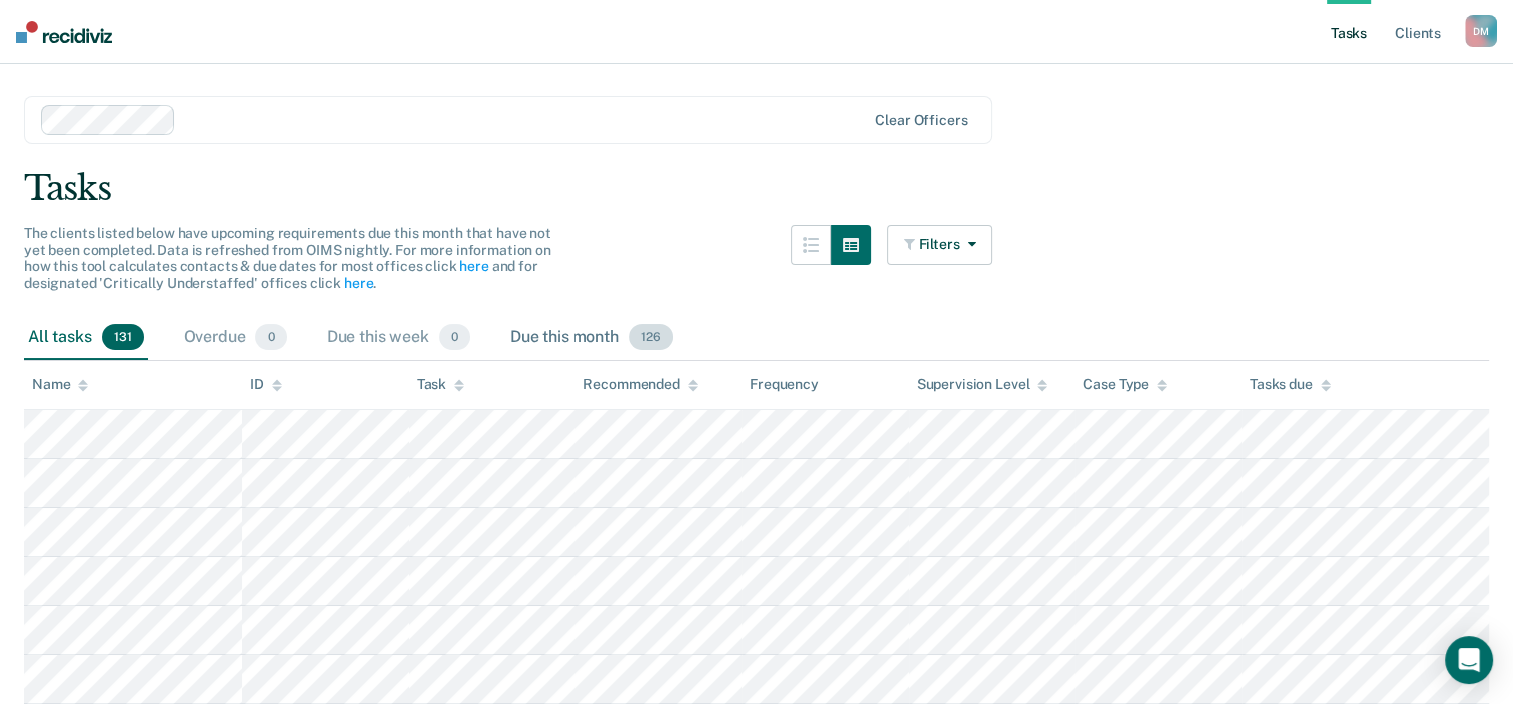 click on "Due this month 126" at bounding box center (591, 338) 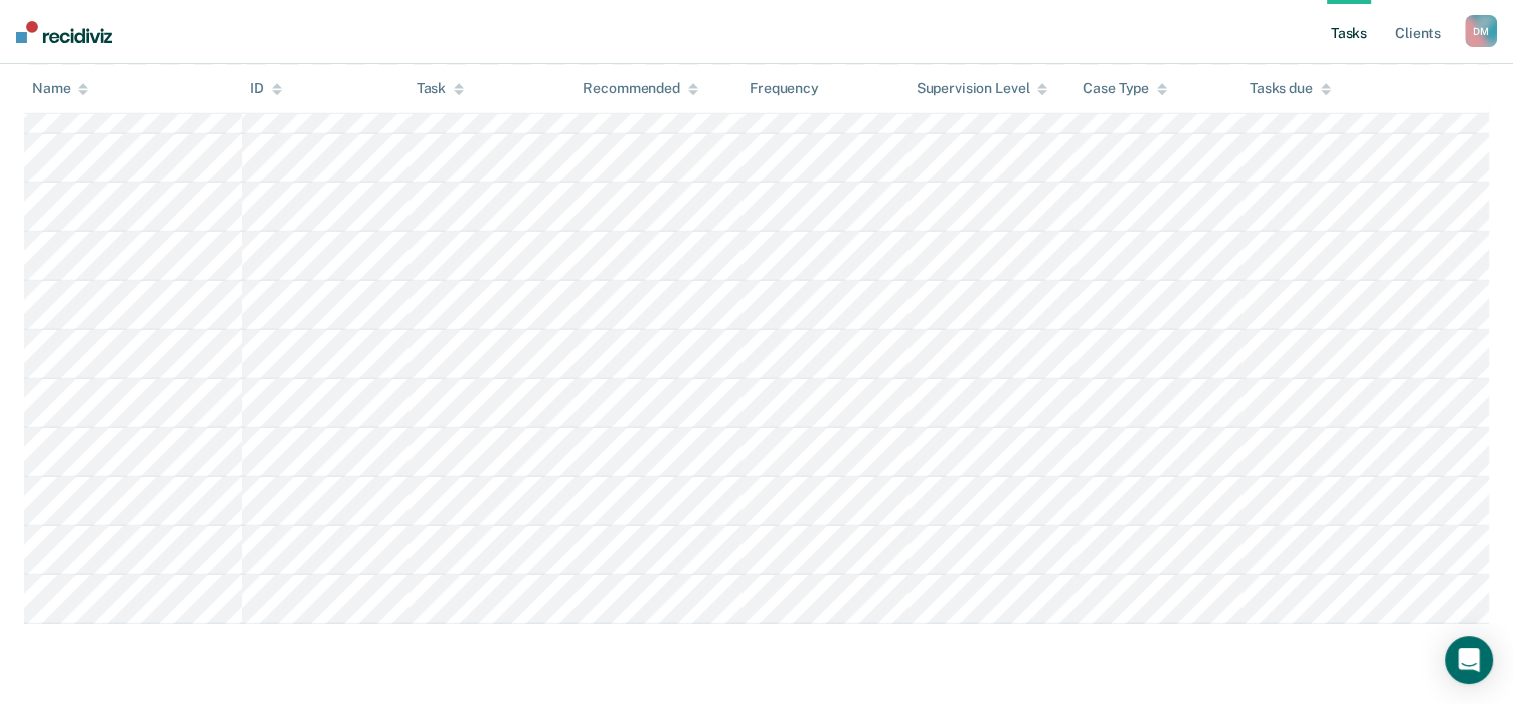 scroll, scrollTop: 6204, scrollLeft: 0, axis: vertical 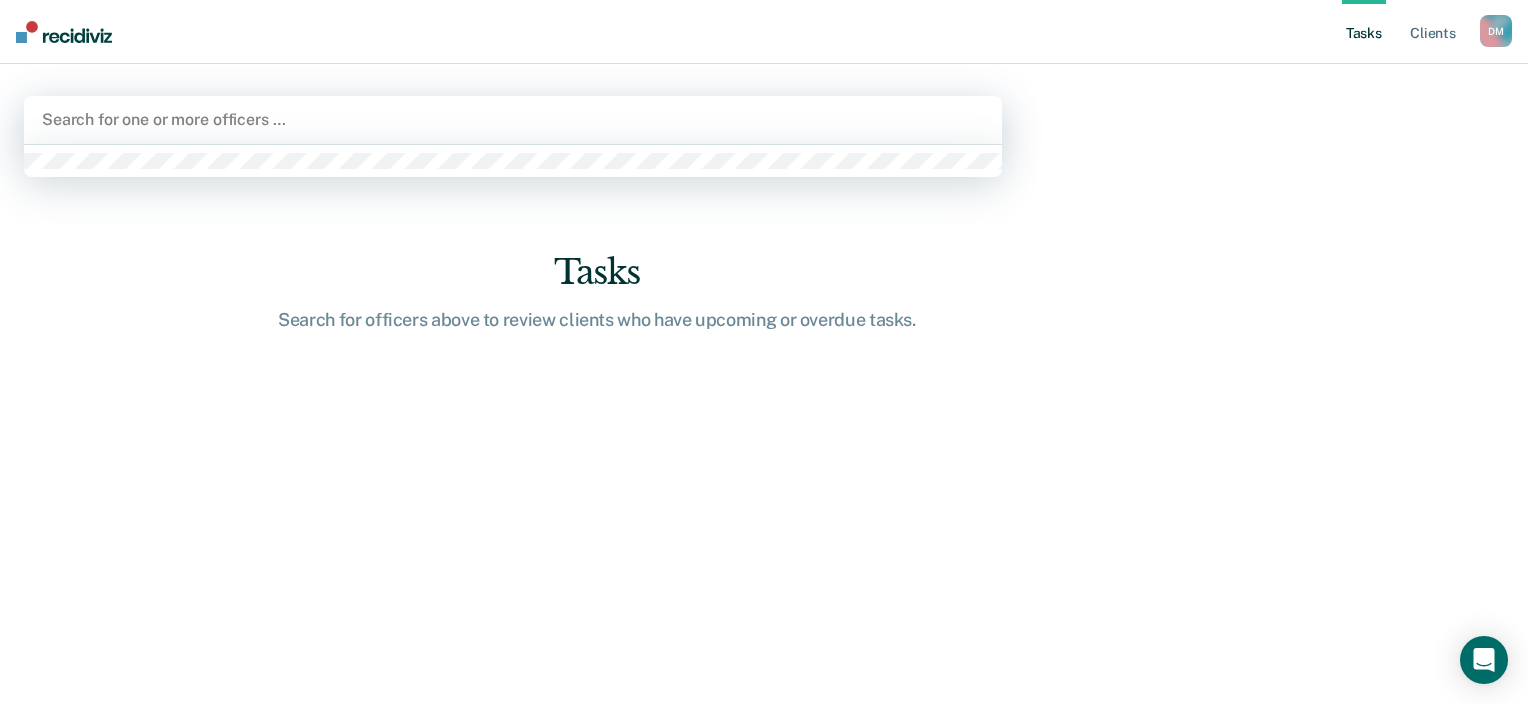 click at bounding box center (513, 119) 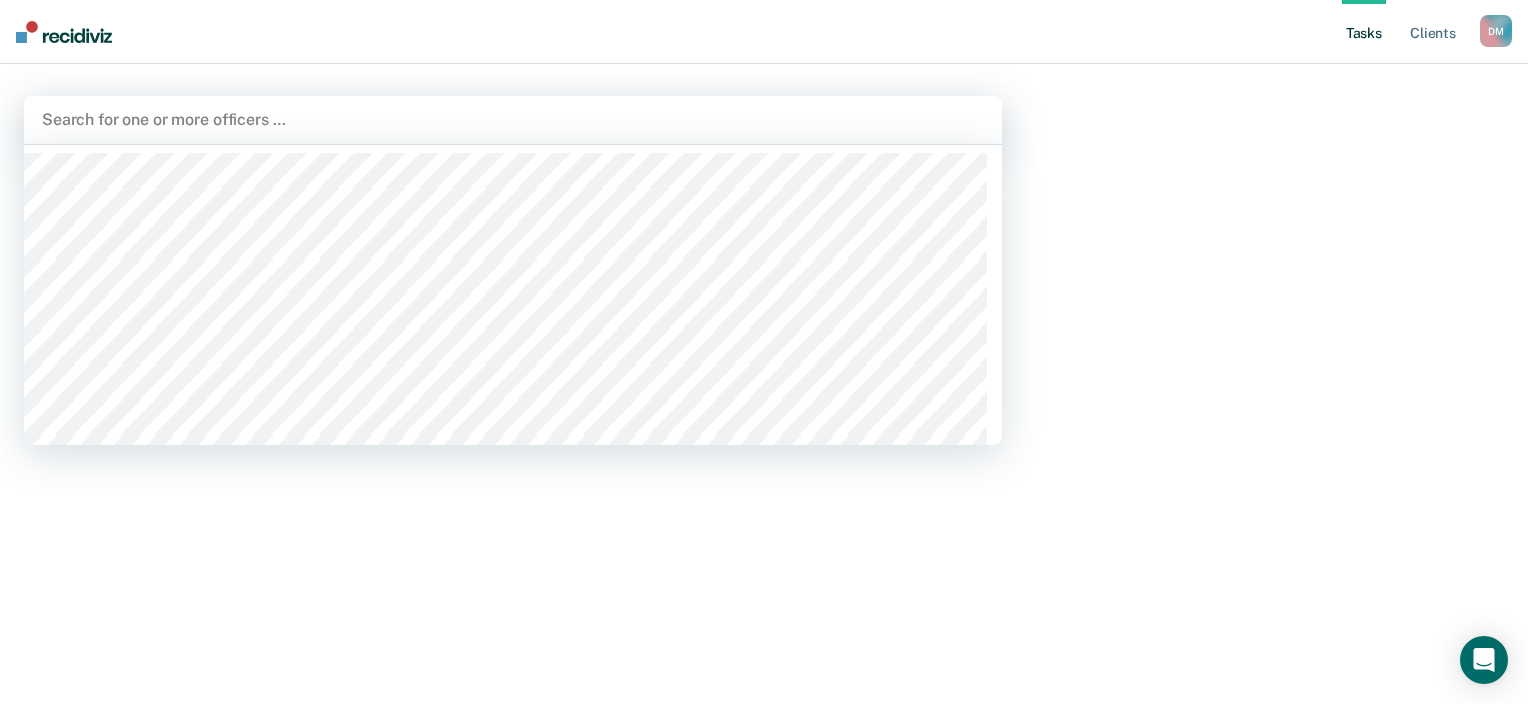 click at bounding box center (513, 119) 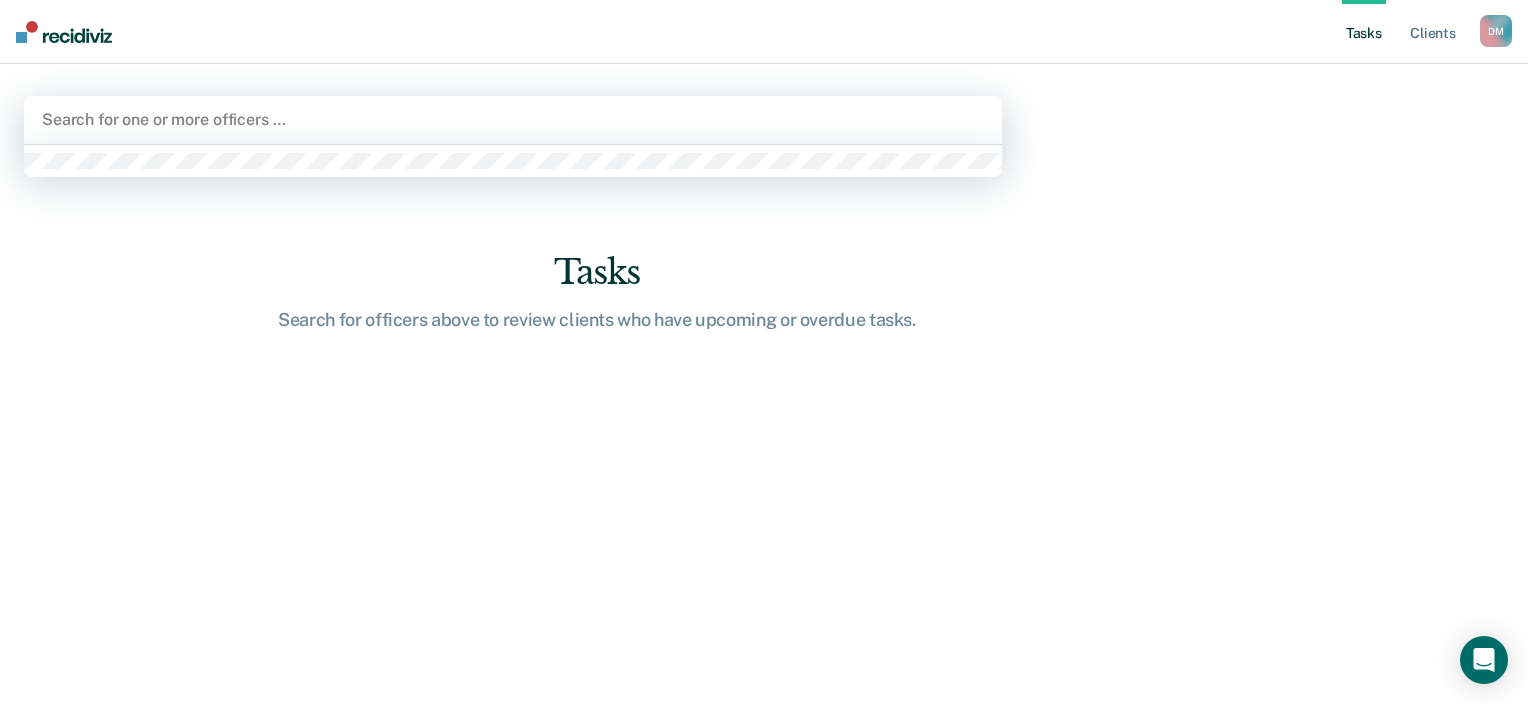 click at bounding box center (513, 119) 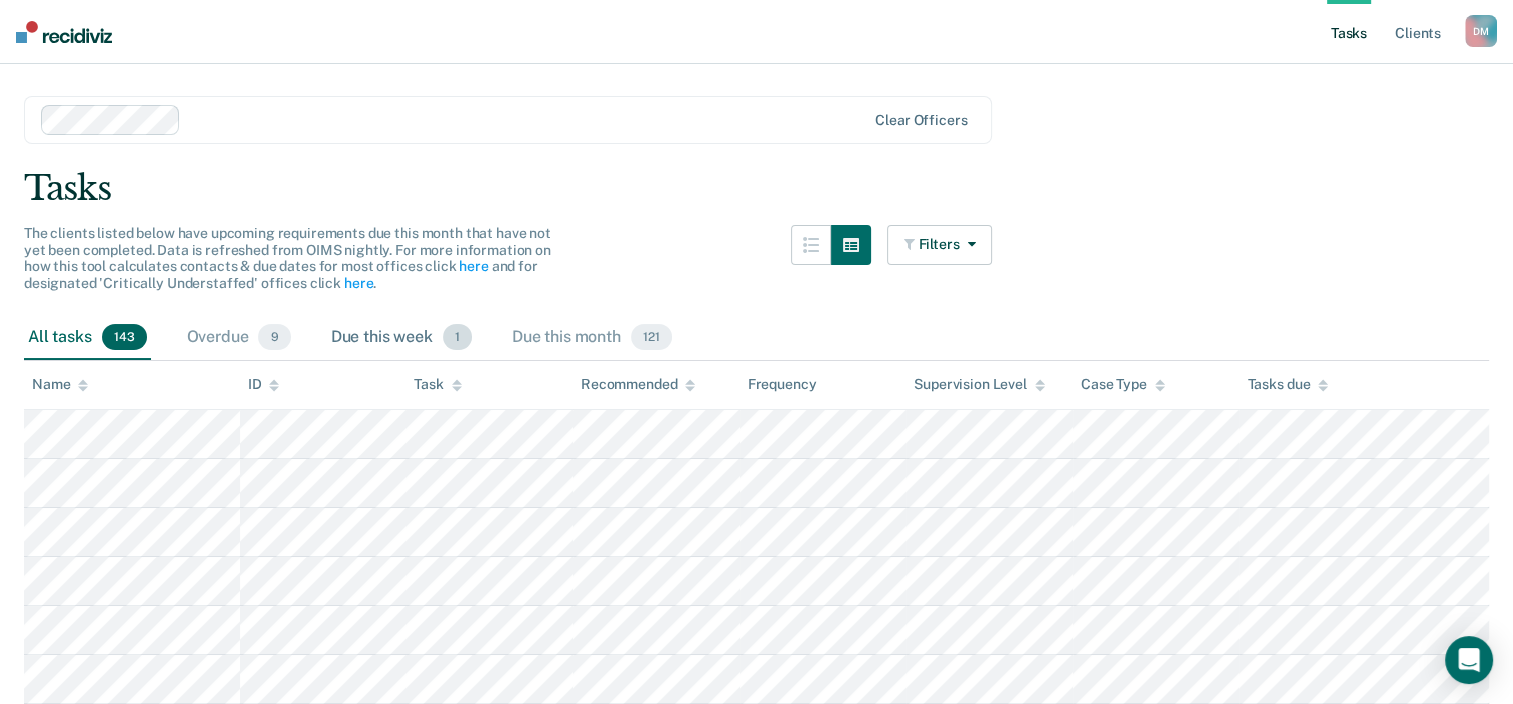 click on "Due this week 1" at bounding box center [401, 338] 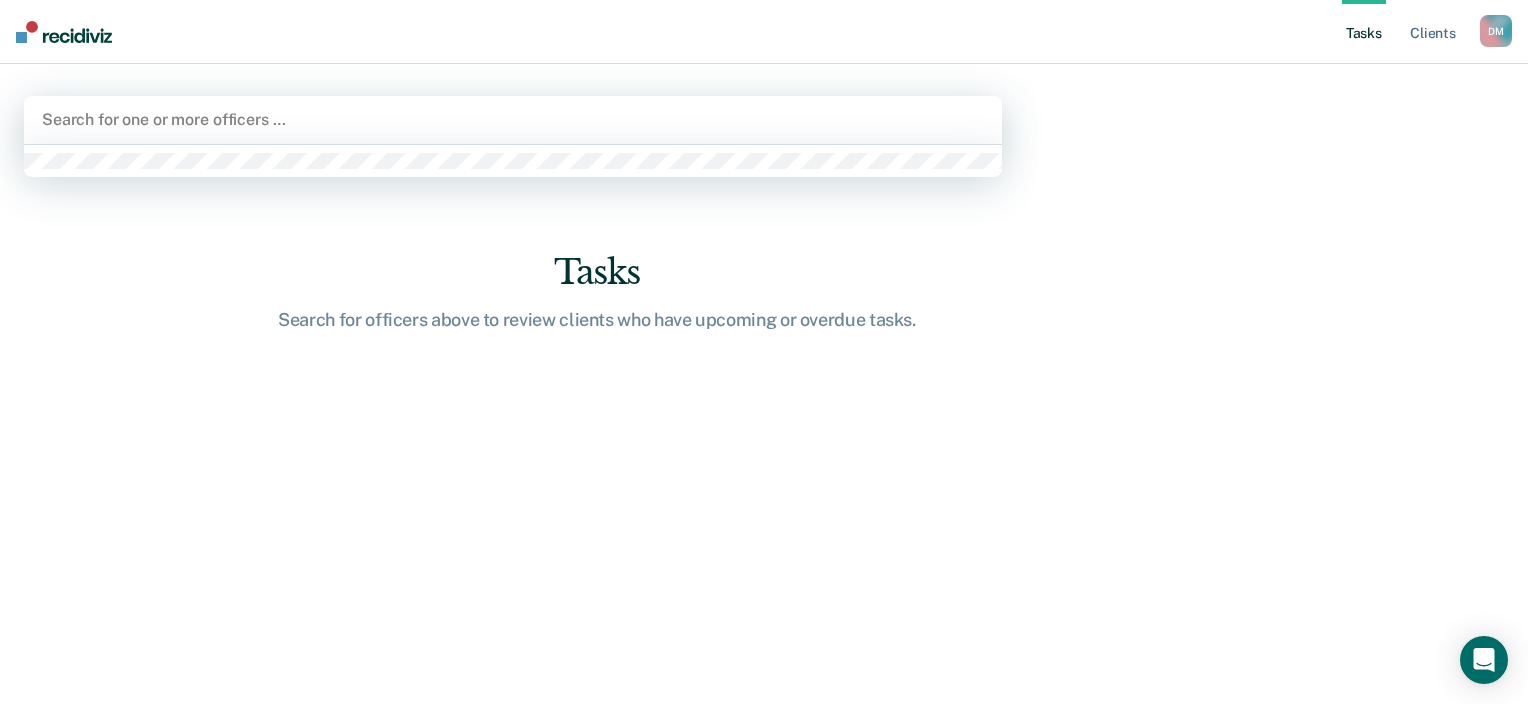 click at bounding box center (513, 119) 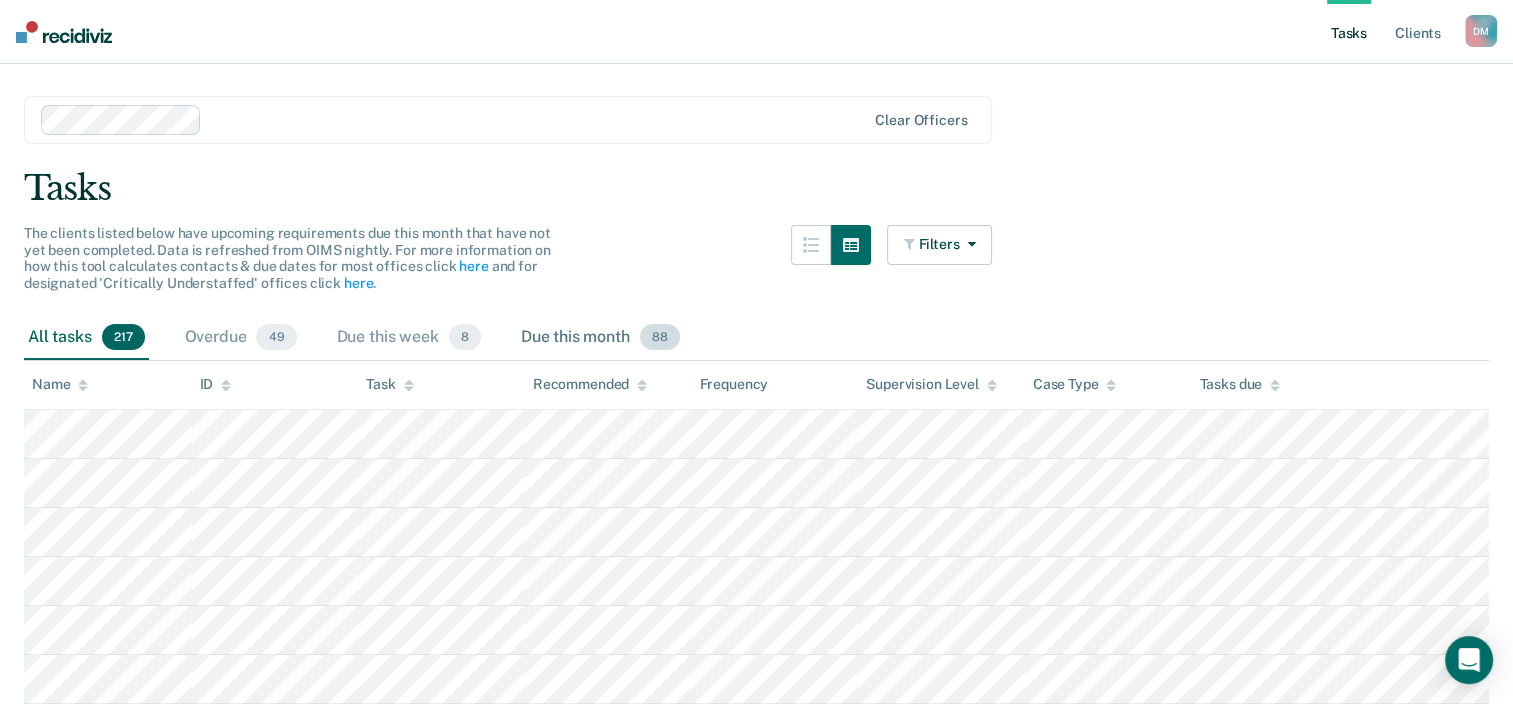 click on "Due this month 88" at bounding box center (600, 338) 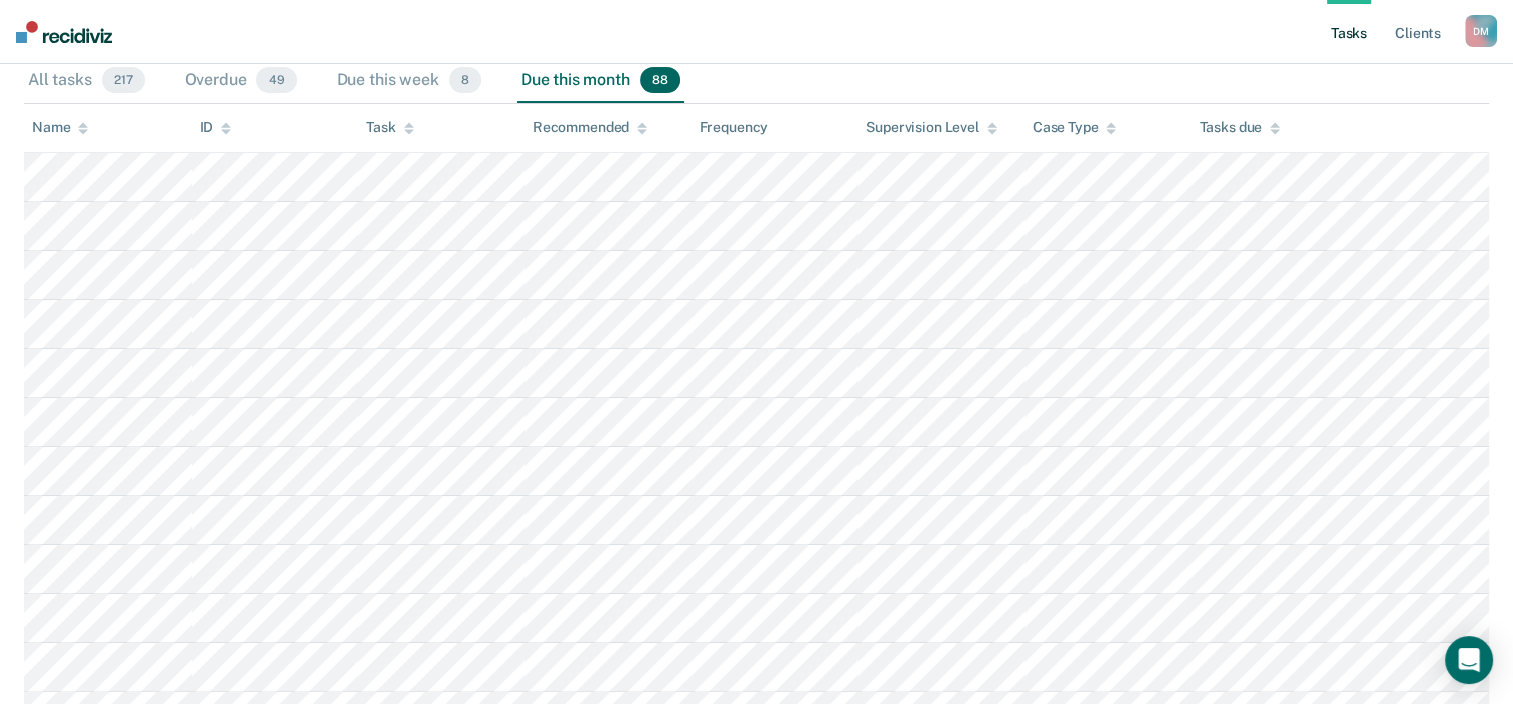 scroll, scrollTop: 0, scrollLeft: 0, axis: both 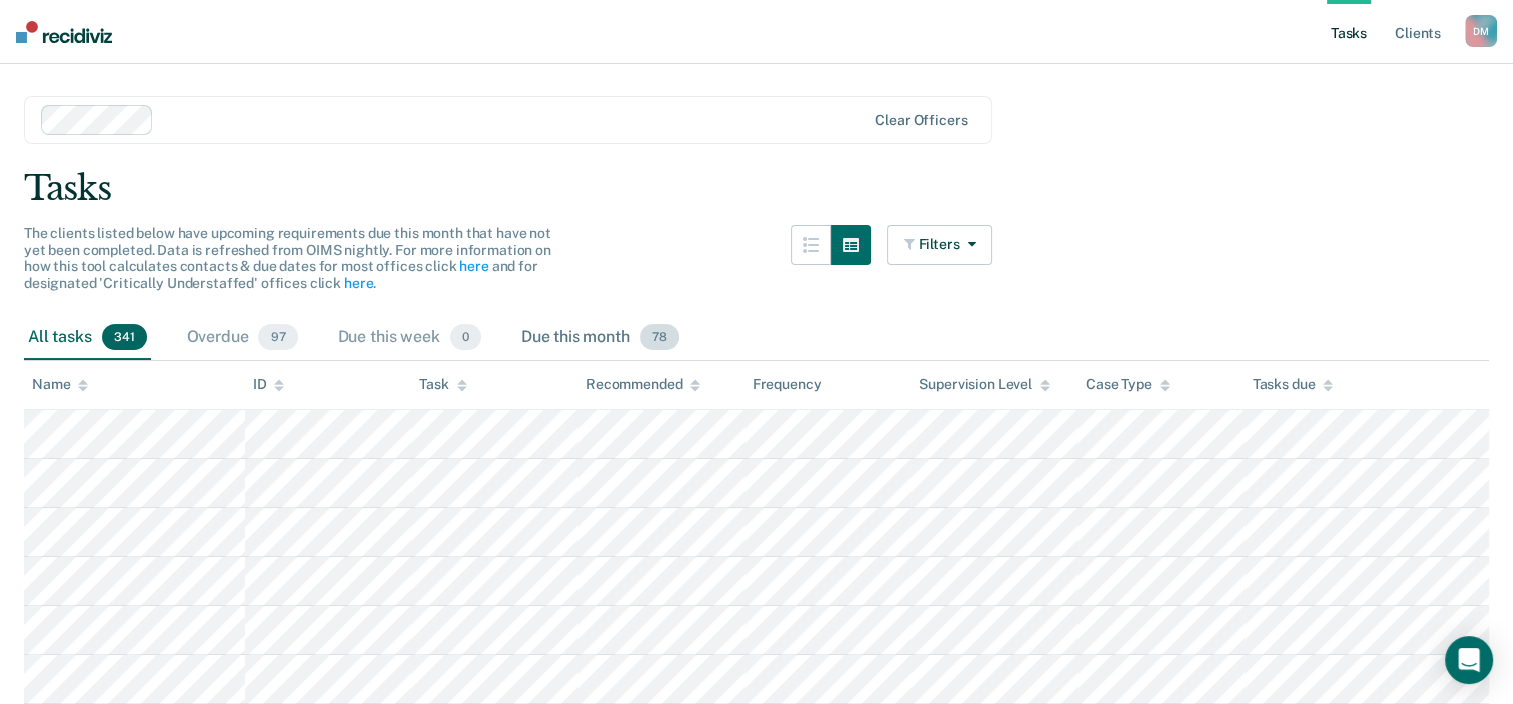 click on "Due this month 78" at bounding box center (600, 338) 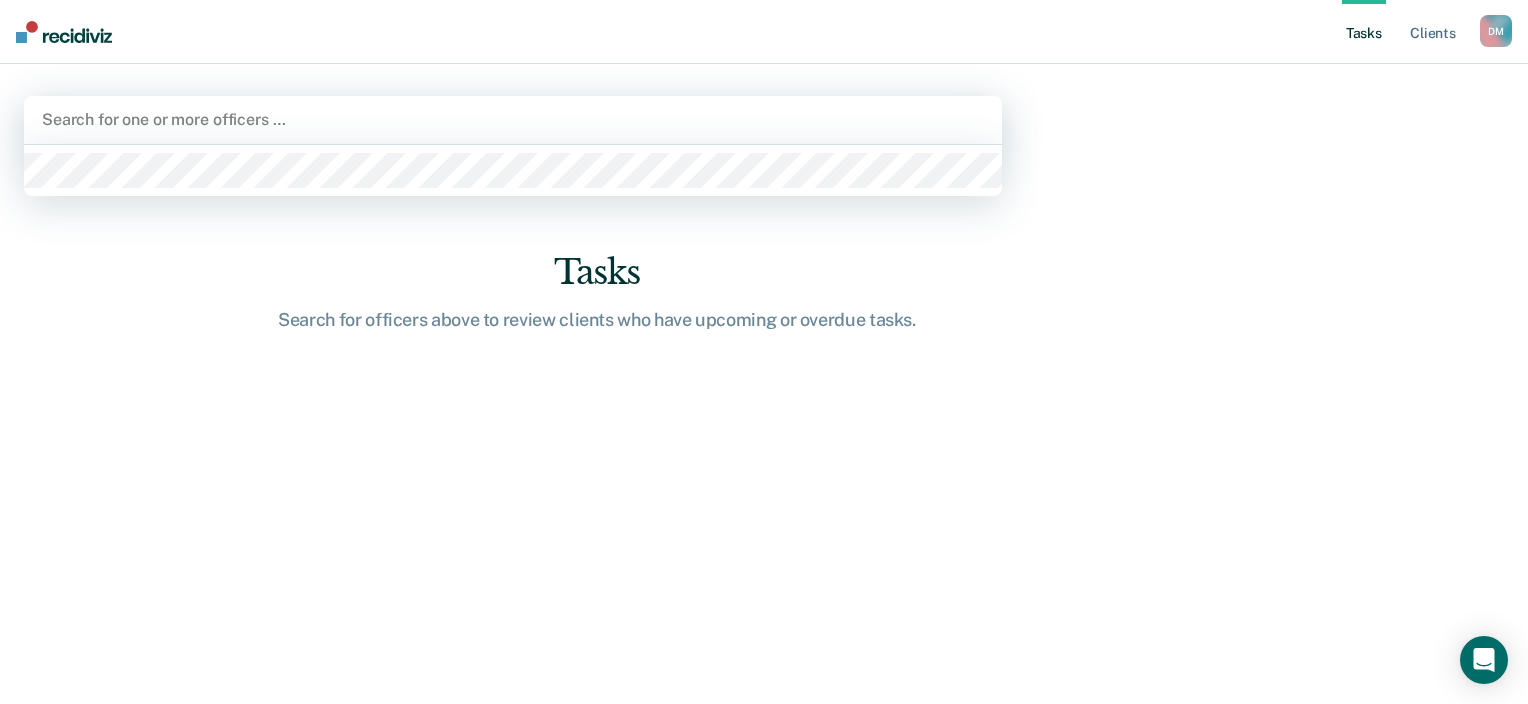 click at bounding box center (513, 119) 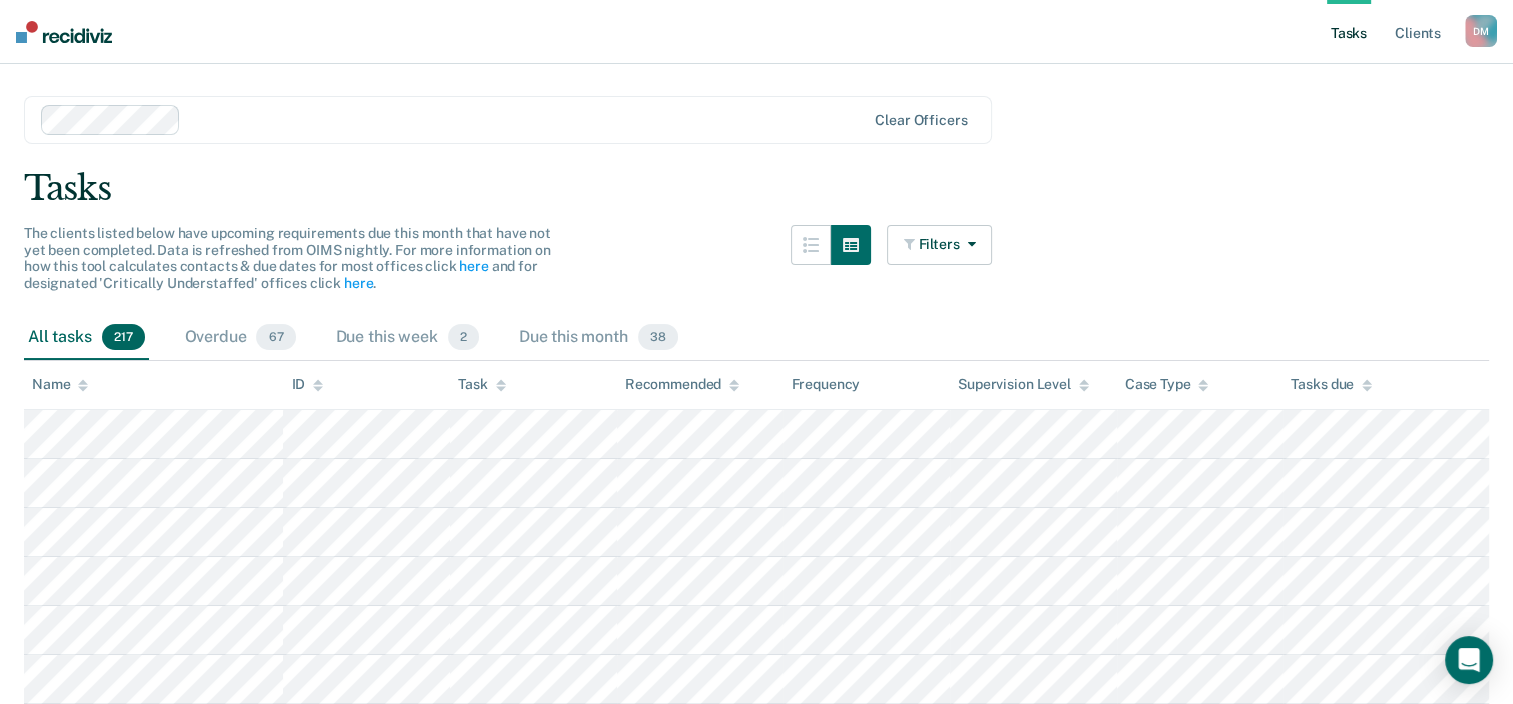 scroll, scrollTop: 0, scrollLeft: 0, axis: both 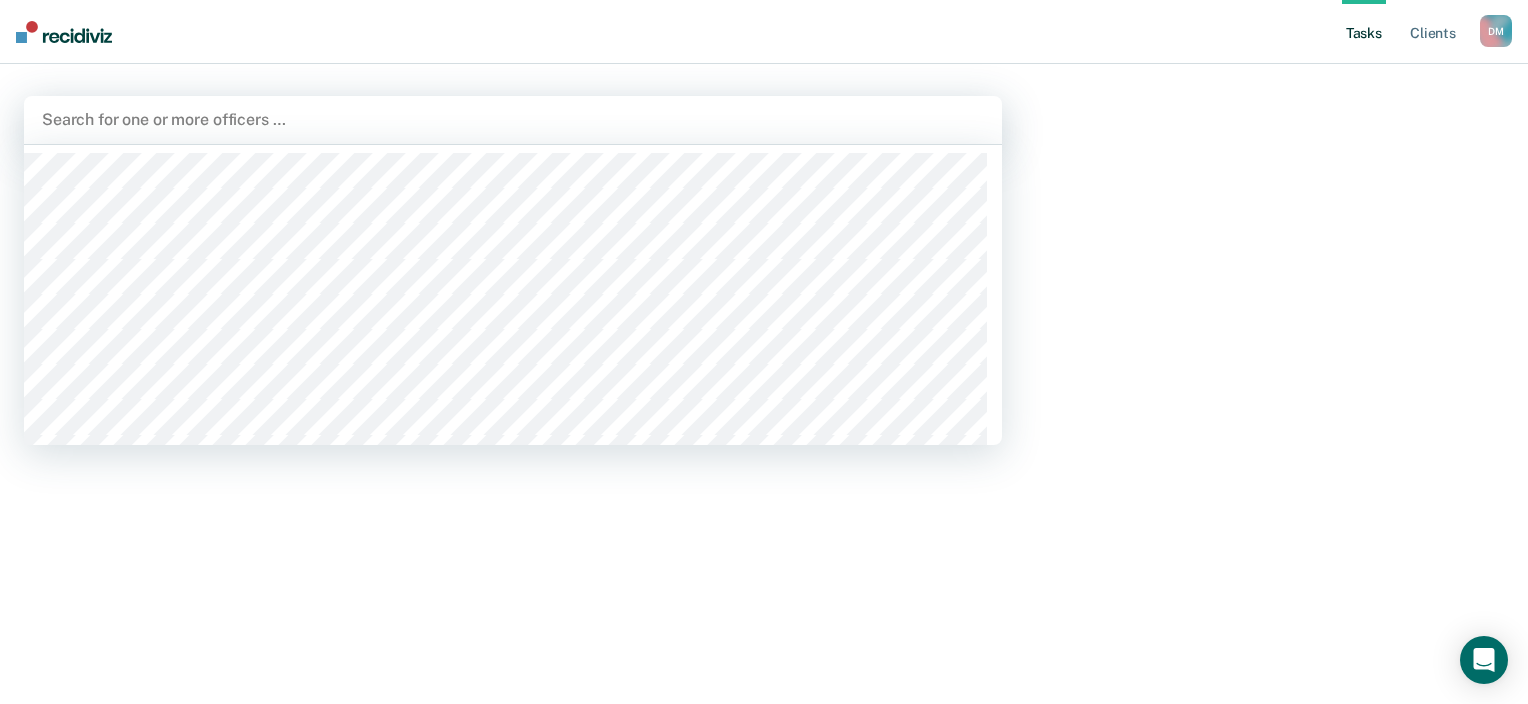 click at bounding box center (513, 119) 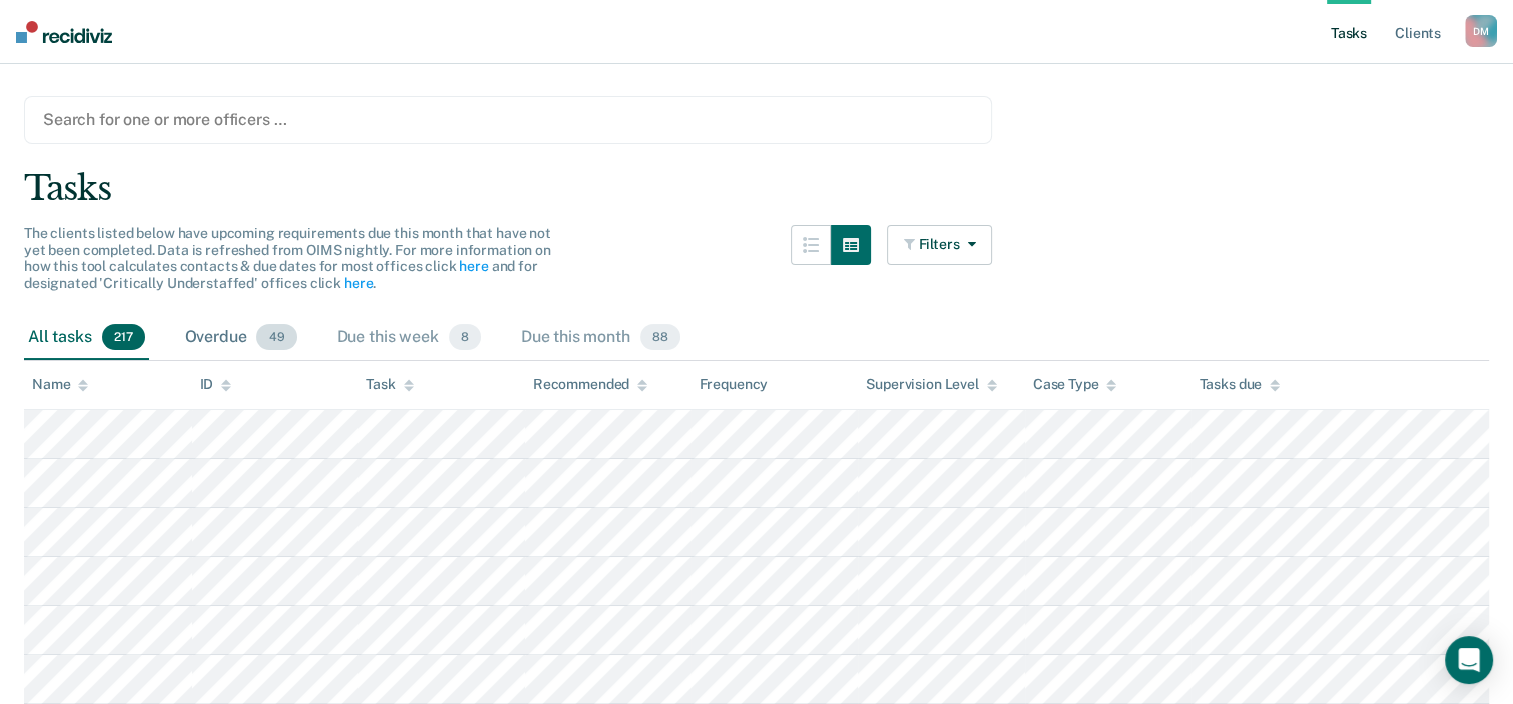 click on "Overdue 49" at bounding box center [241, 338] 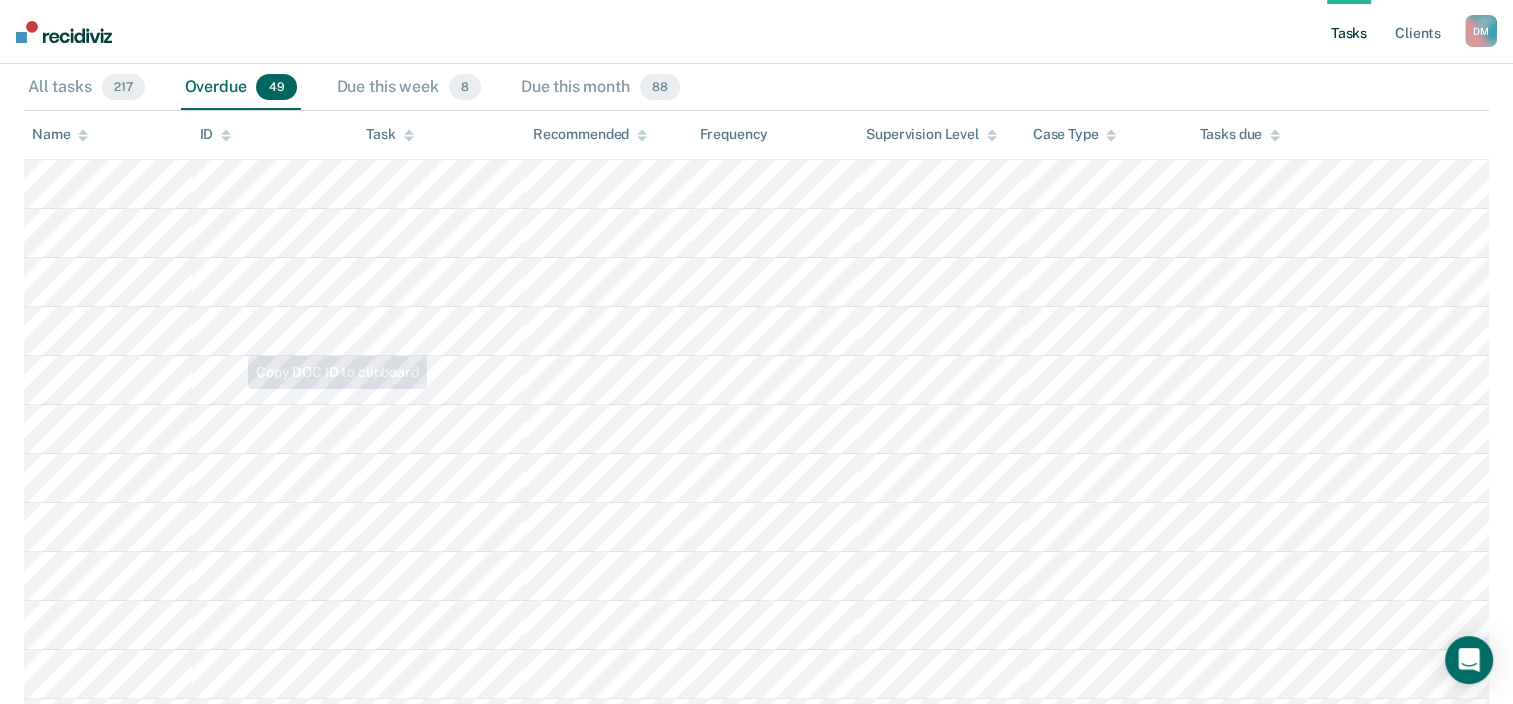 scroll, scrollTop: 0, scrollLeft: 0, axis: both 